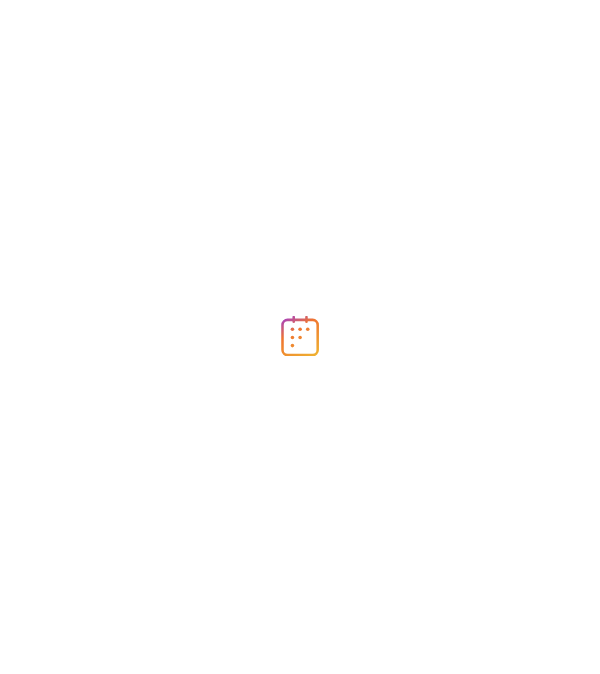 scroll, scrollTop: 0, scrollLeft: 0, axis: both 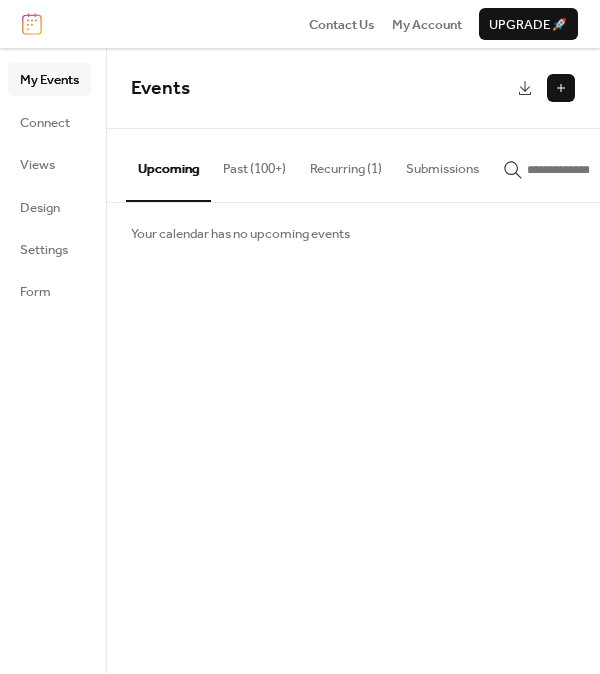 click at bounding box center [561, 88] 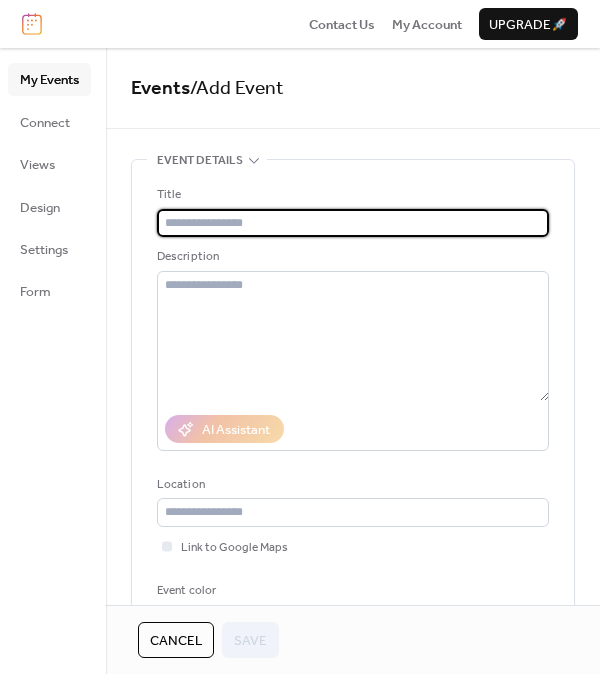 paste on "**********" 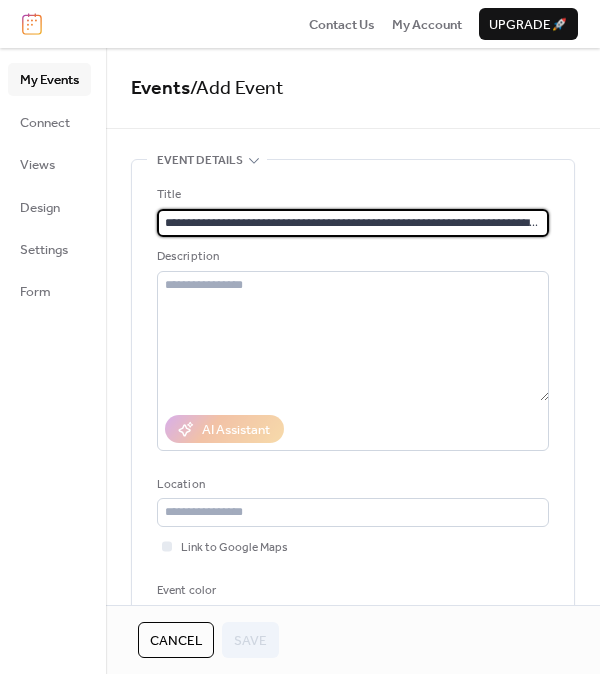 scroll, scrollTop: 0, scrollLeft: 152, axis: horizontal 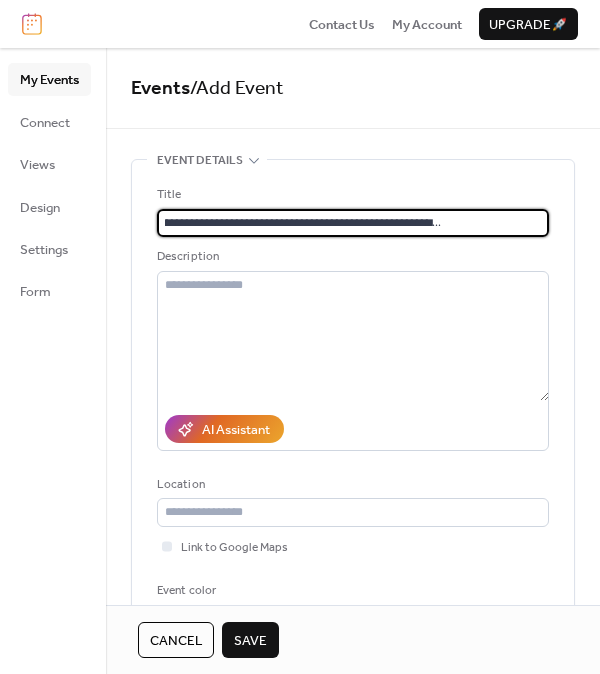 drag, startPoint x: 170, startPoint y: 221, endPoint x: 593, endPoint y: 187, distance: 424.36423 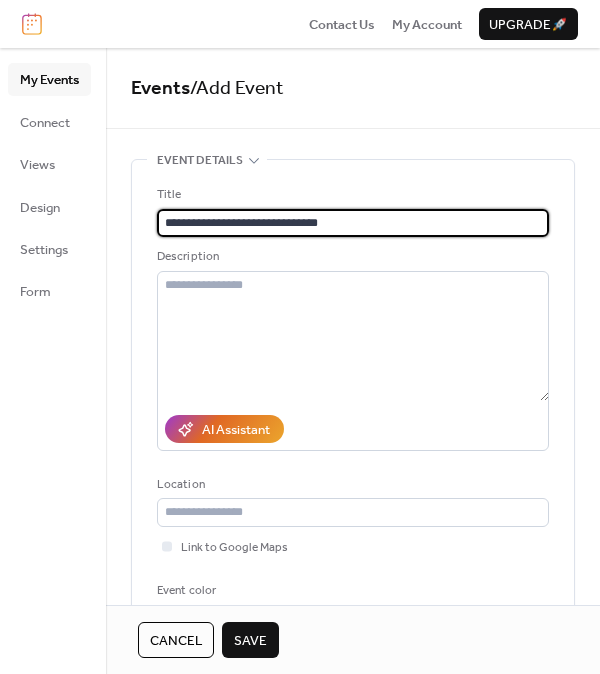 scroll, scrollTop: 0, scrollLeft: 0, axis: both 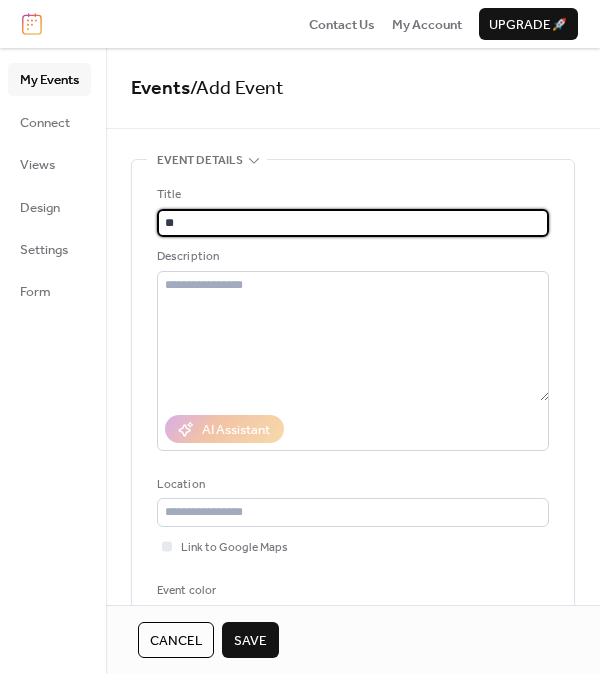 type on "*" 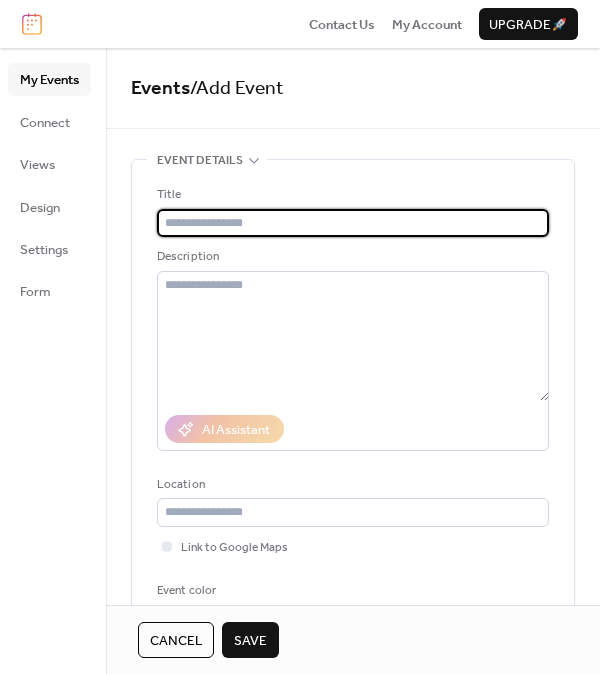 paste on "**********" 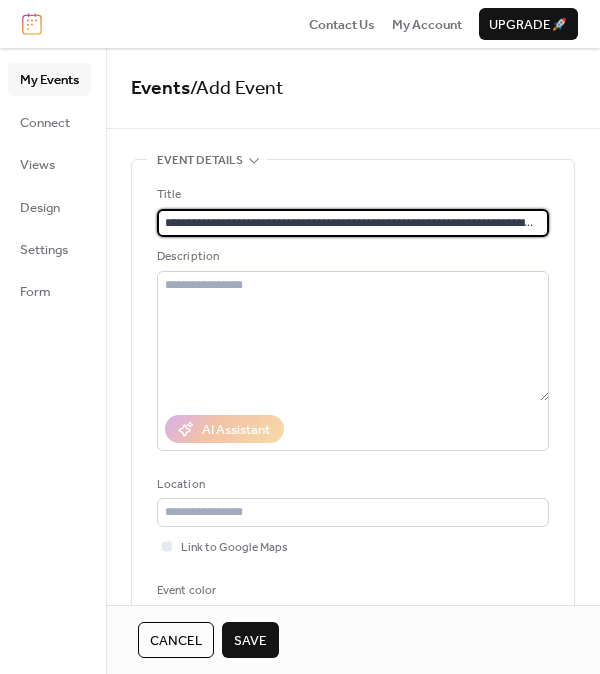 scroll, scrollTop: 0, scrollLeft: 152, axis: horizontal 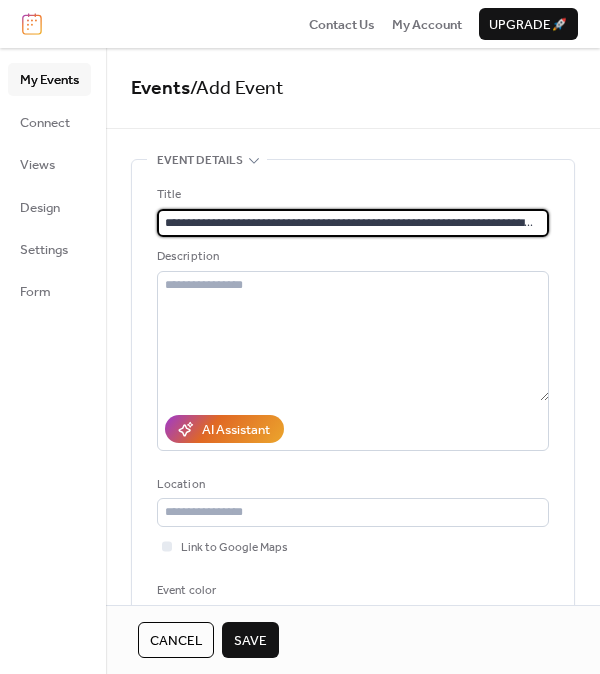 drag, startPoint x: 536, startPoint y: 222, endPoint x: -80, endPoint y: 225, distance: 616.0073 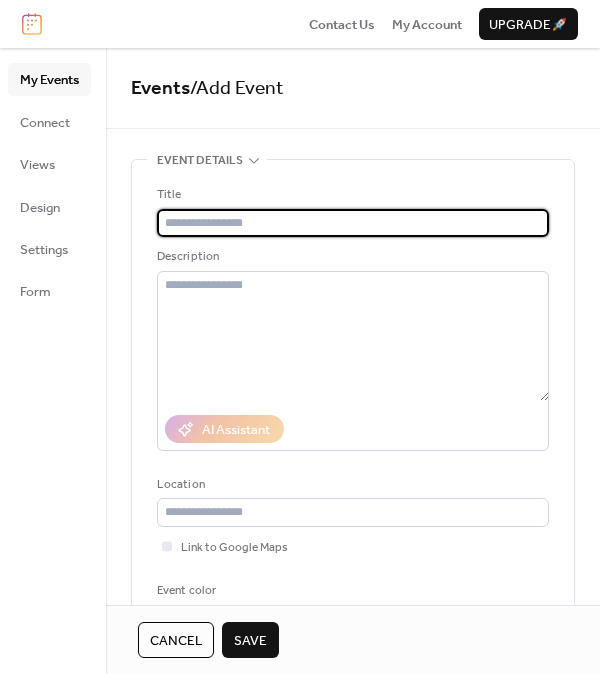 paste on "**********" 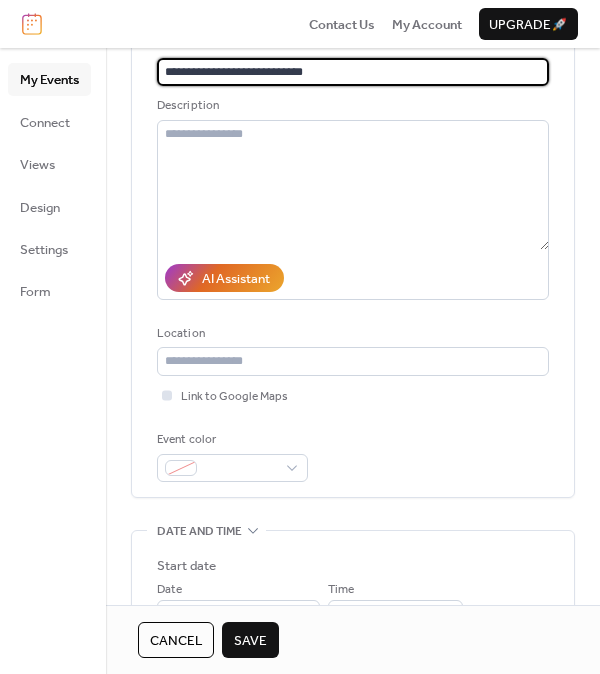 scroll, scrollTop: 199, scrollLeft: 0, axis: vertical 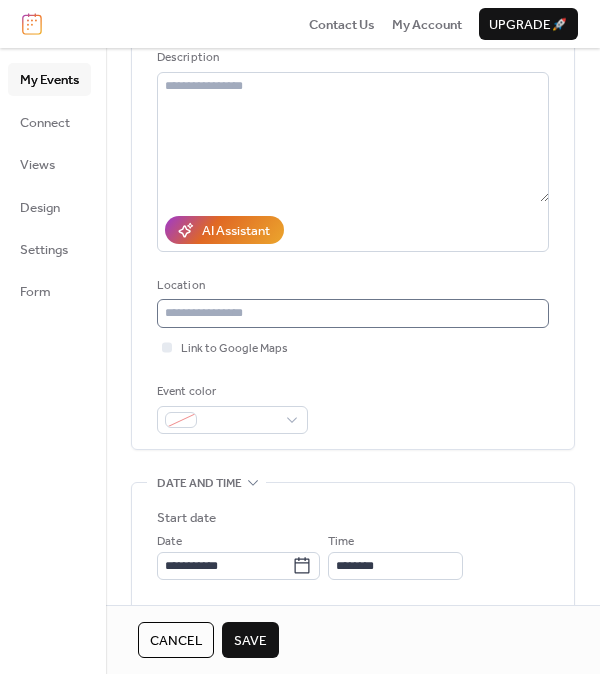 type on "**********" 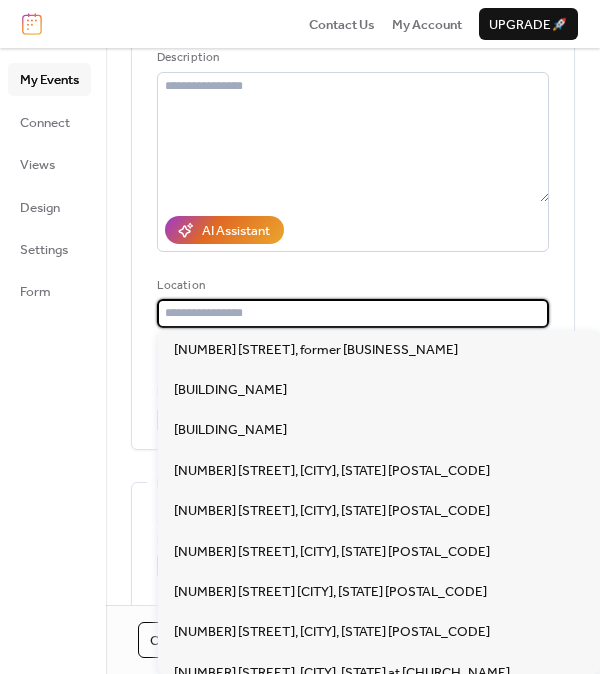 click at bounding box center [353, 313] 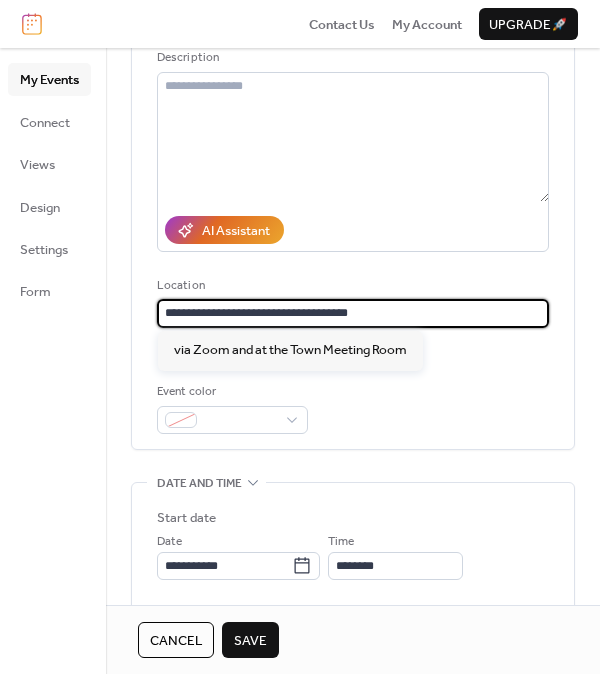 drag, startPoint x: 268, startPoint y: 312, endPoint x: 109, endPoint y: 314, distance: 159.01257 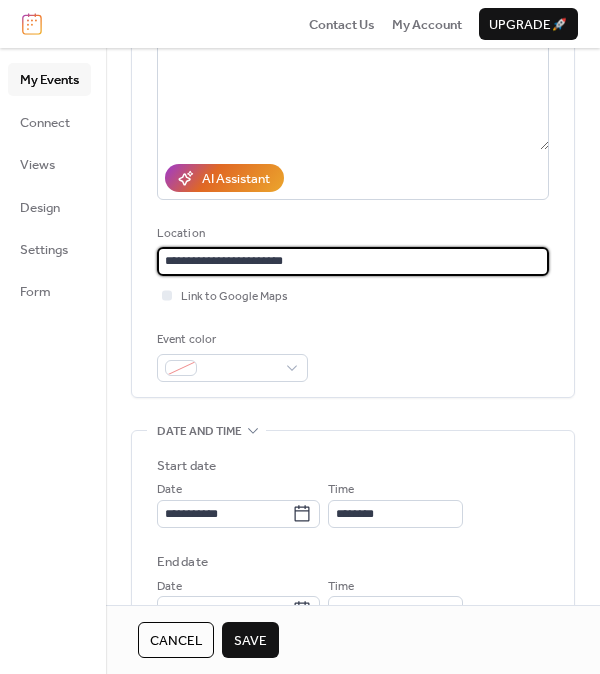 scroll, scrollTop: 300, scrollLeft: 0, axis: vertical 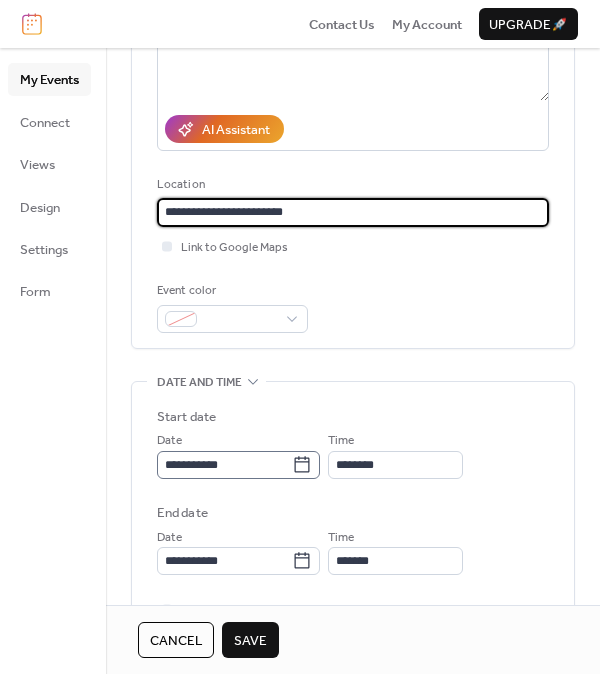 type on "**********" 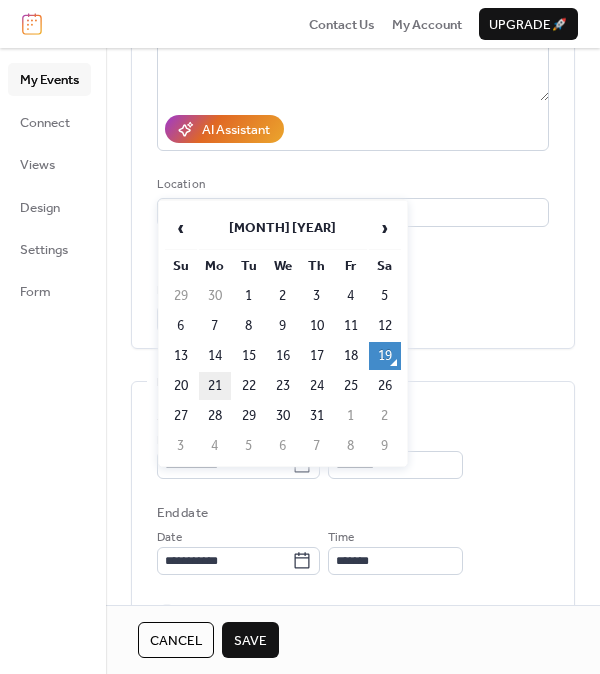 click on "21" at bounding box center [215, 386] 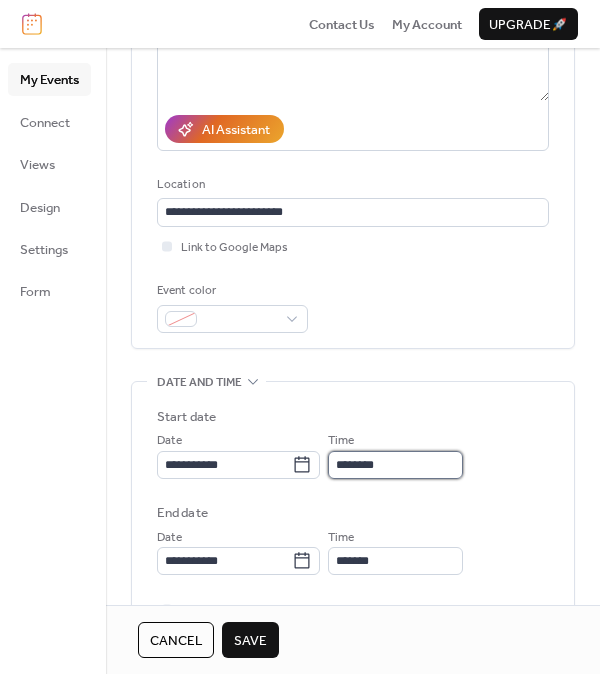 click on "********" at bounding box center (395, 465) 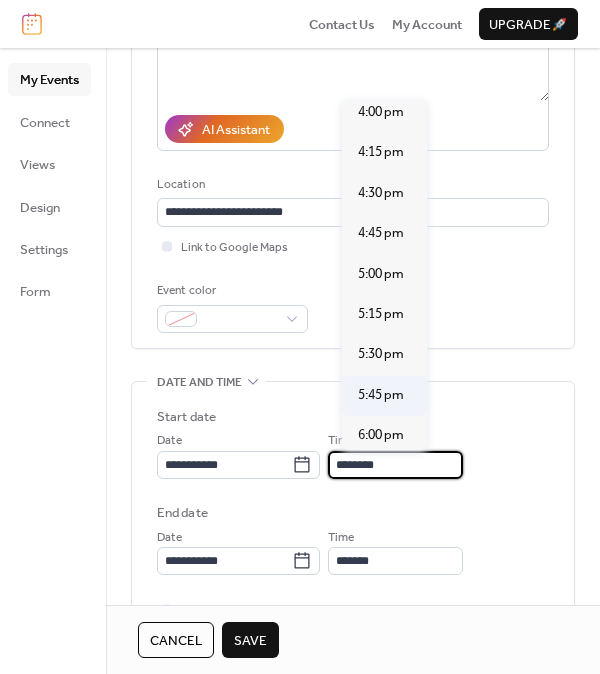 scroll, scrollTop: 2714, scrollLeft: 0, axis: vertical 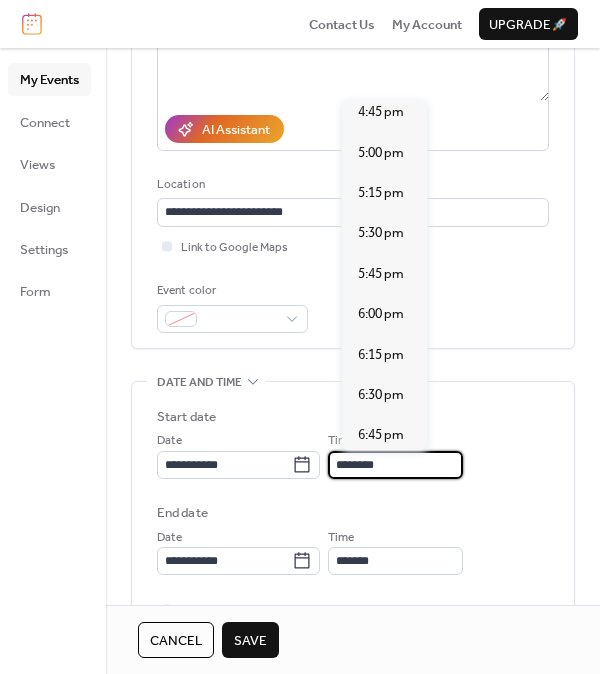 click on "7:00 pm" at bounding box center (381, 476) 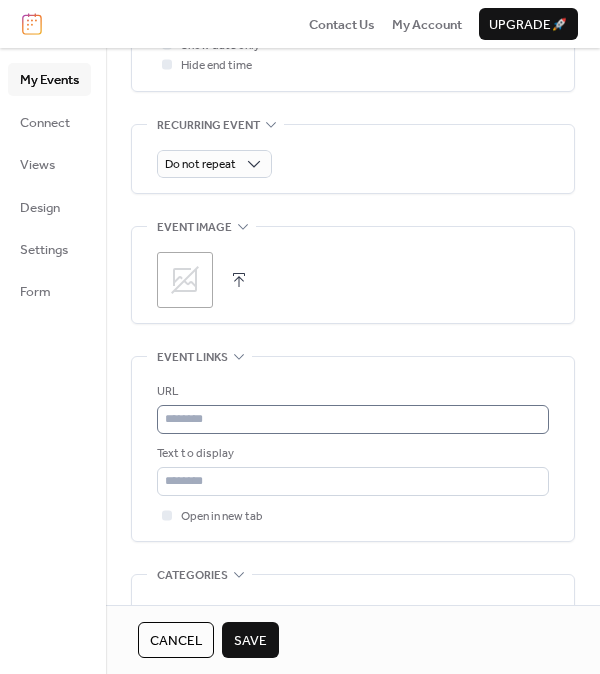 scroll, scrollTop: 899, scrollLeft: 0, axis: vertical 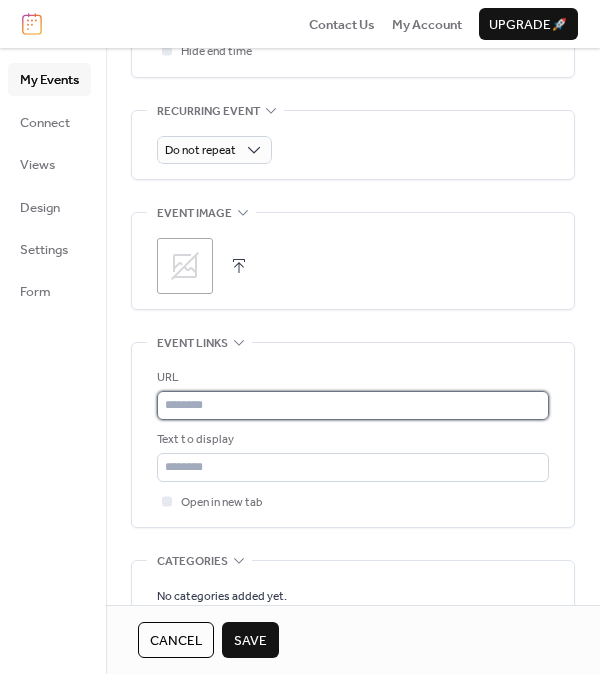 click at bounding box center (353, 405) 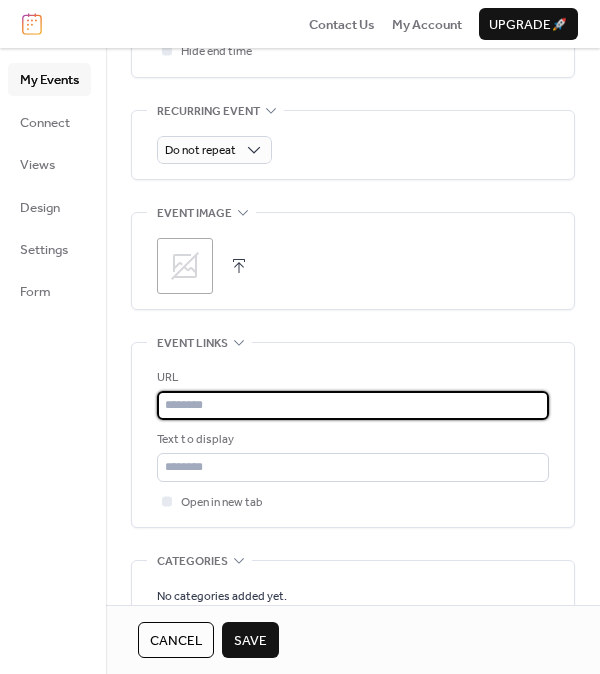 paste on "**********" 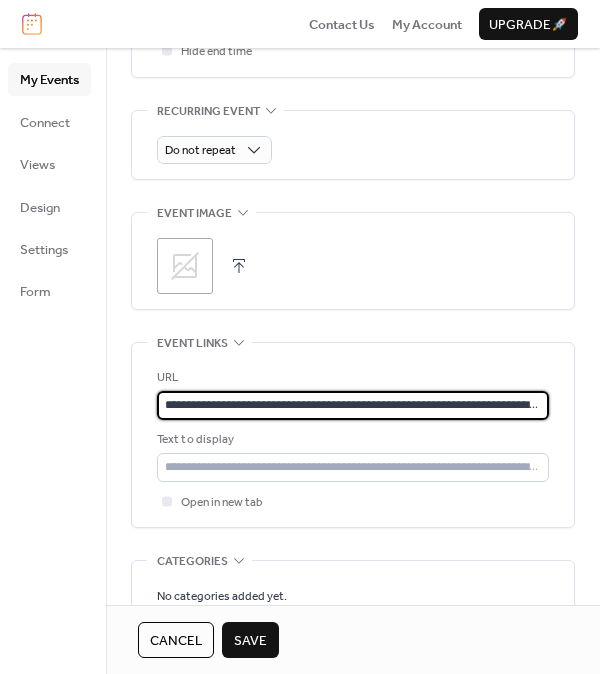 scroll, scrollTop: 0, scrollLeft: 152, axis: horizontal 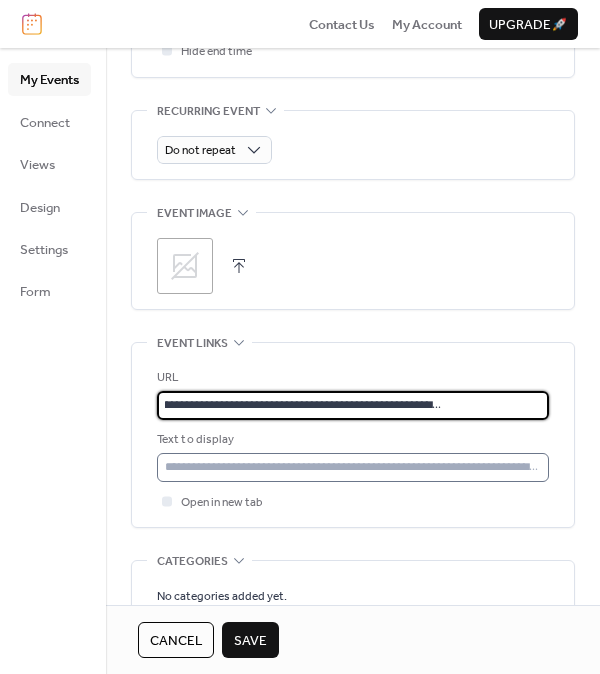 type on "**********" 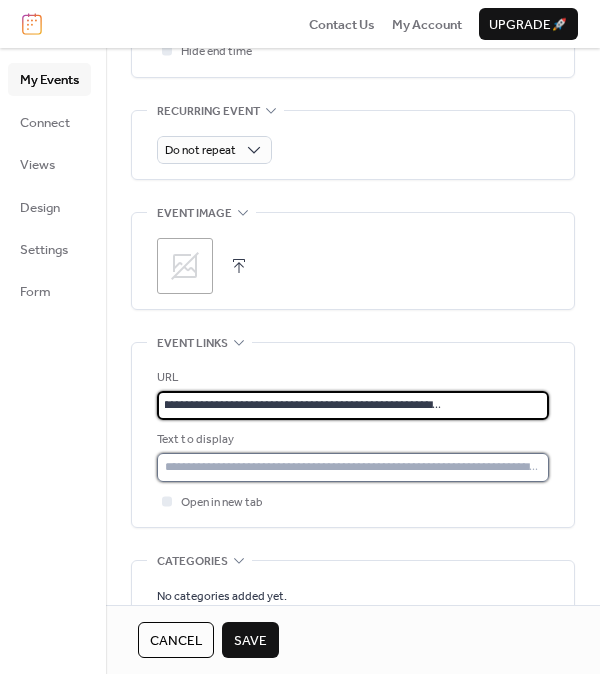 click at bounding box center [353, 467] 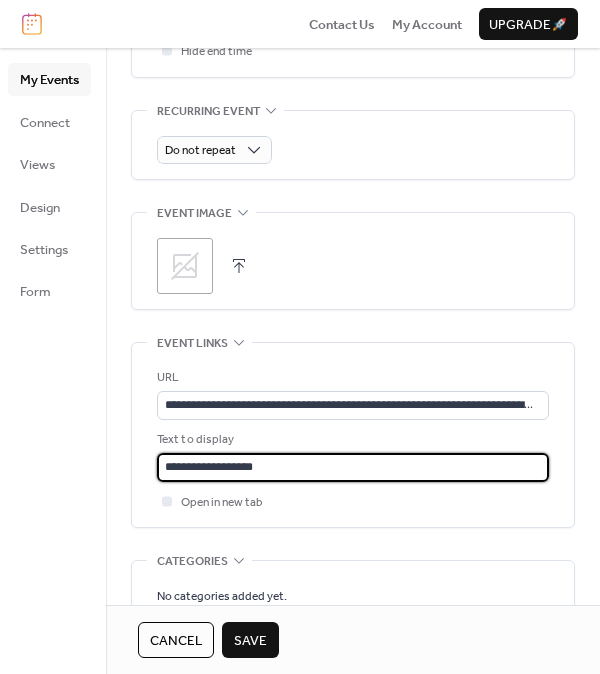 type on "**********" 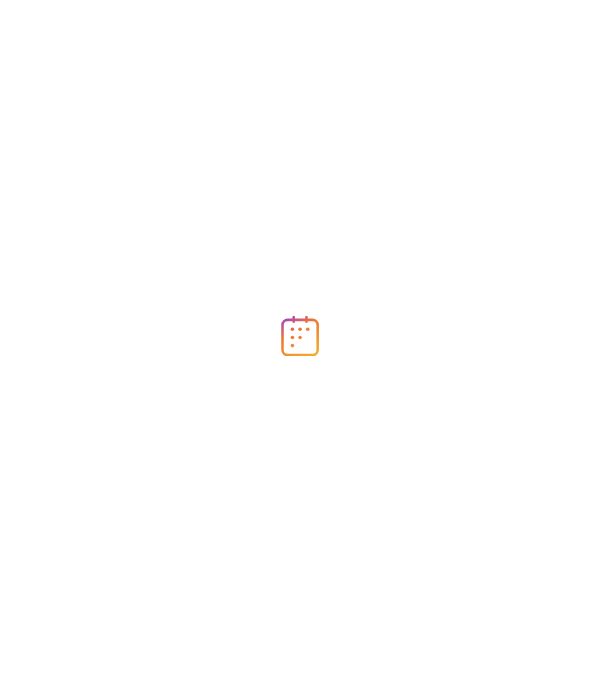 scroll, scrollTop: 0, scrollLeft: 0, axis: both 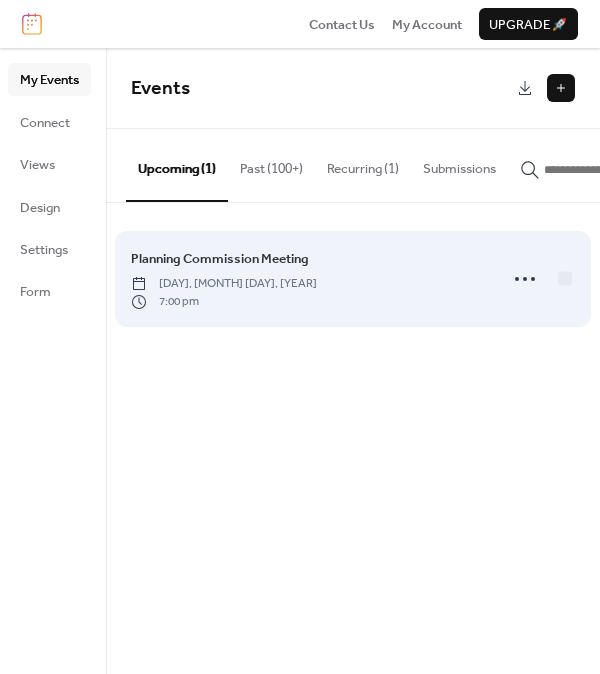 click on "[DAY], [MONTH] [DAY], [YEAR]" at bounding box center [224, 284] 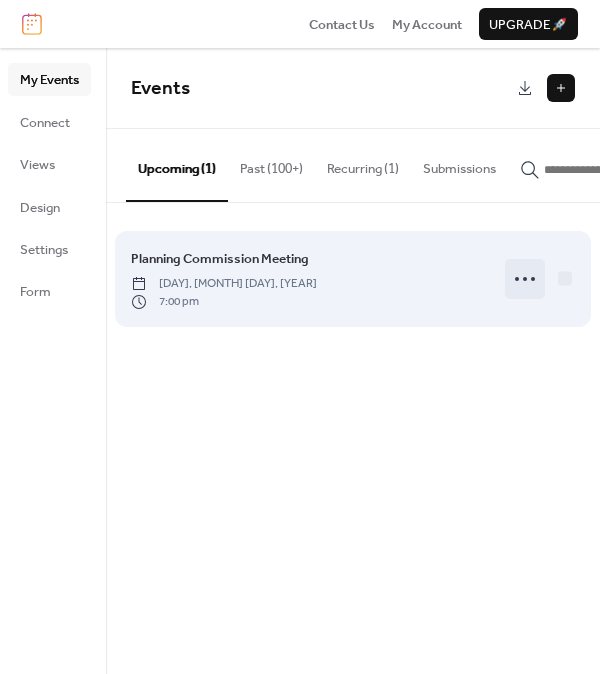 click 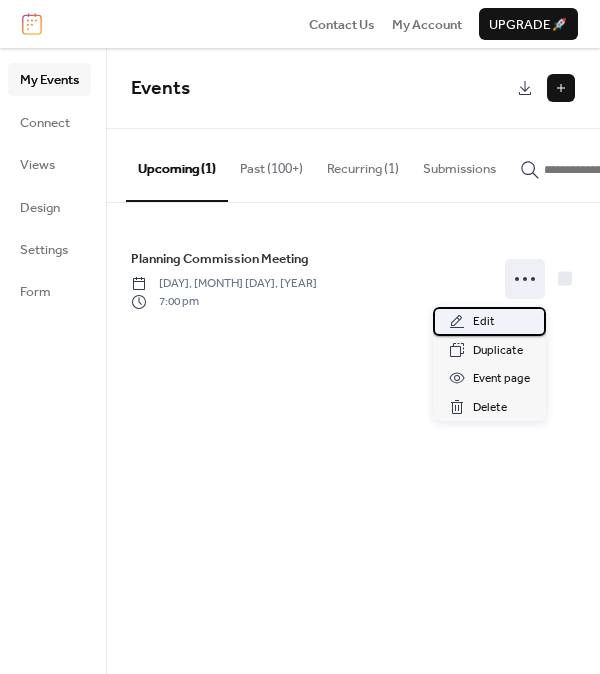 click on "Edit" at bounding box center [489, 321] 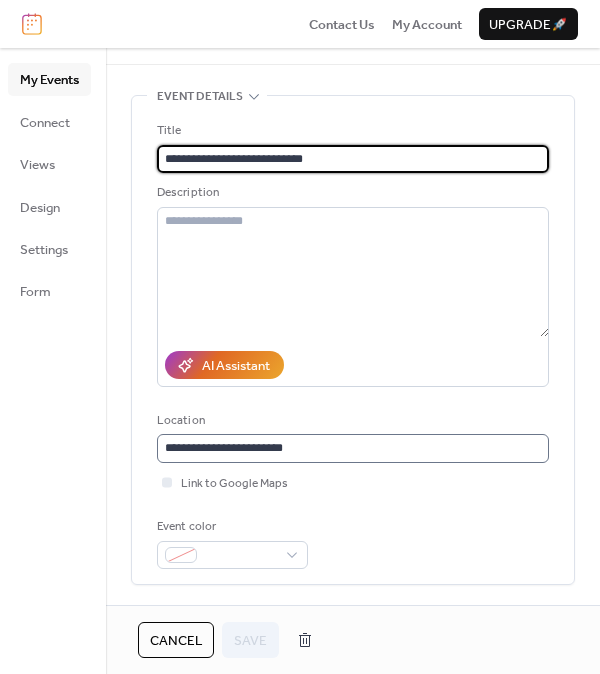 scroll, scrollTop: 100, scrollLeft: 0, axis: vertical 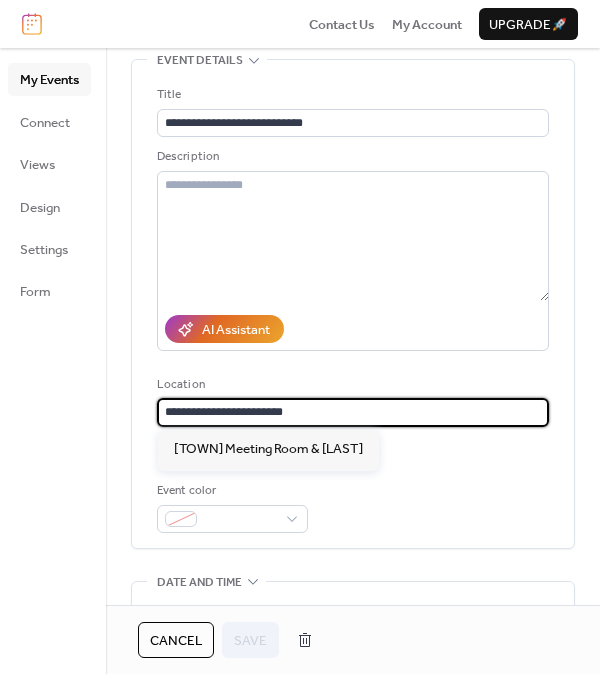 click on "**********" at bounding box center [353, 412] 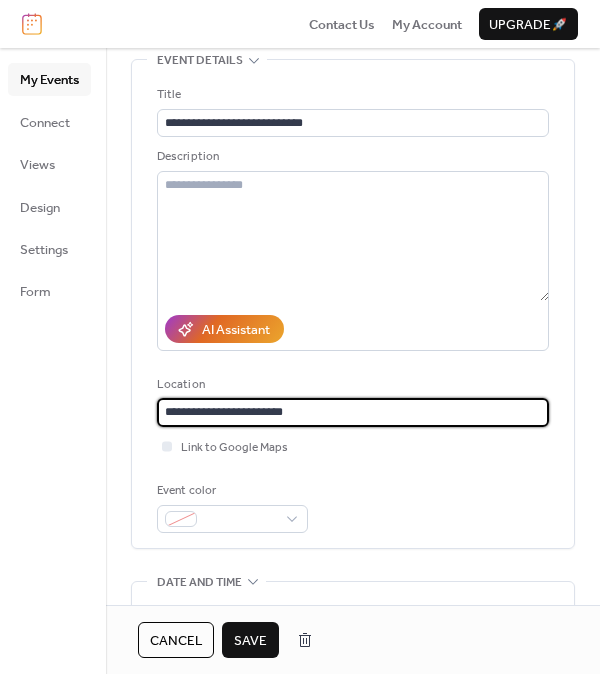 type on "**********" 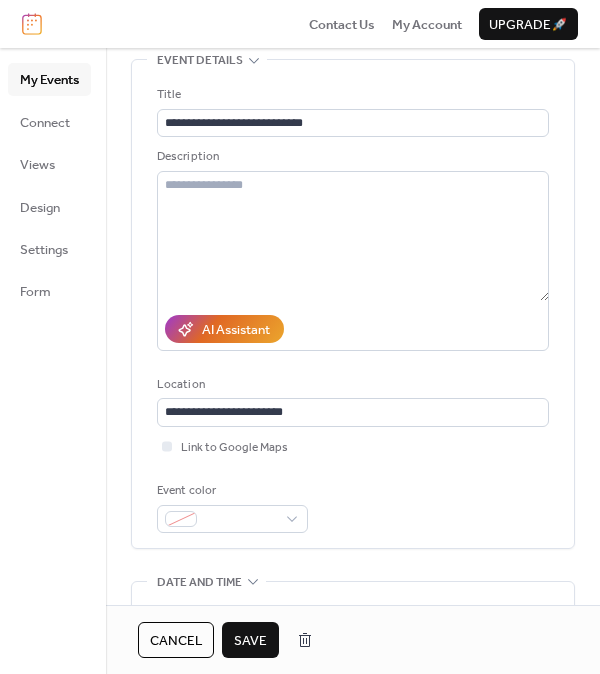 drag, startPoint x: 366, startPoint y: 510, endPoint x: 249, endPoint y: 640, distance: 174.89711 